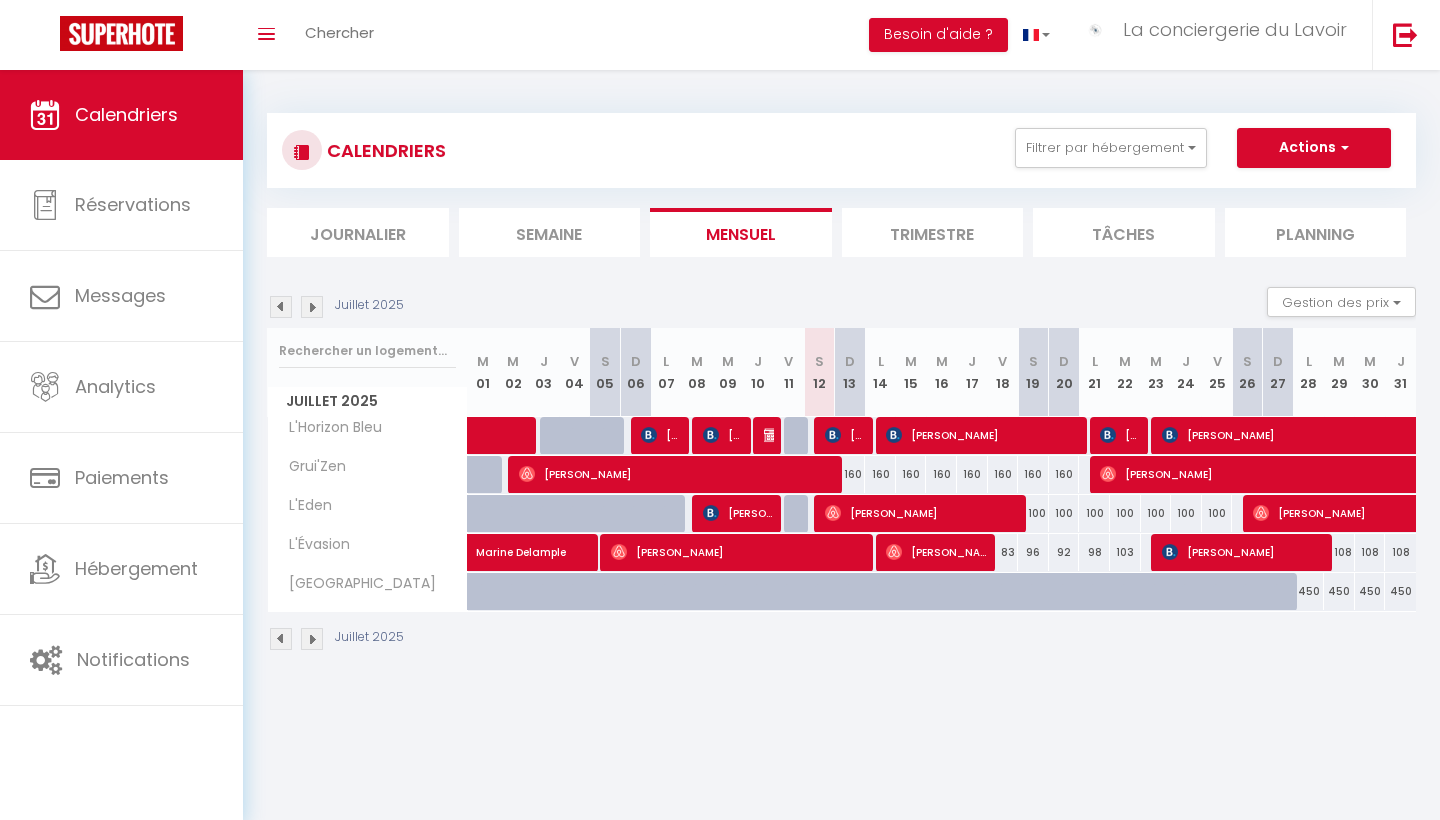scroll, scrollTop: 0, scrollLeft: 0, axis: both 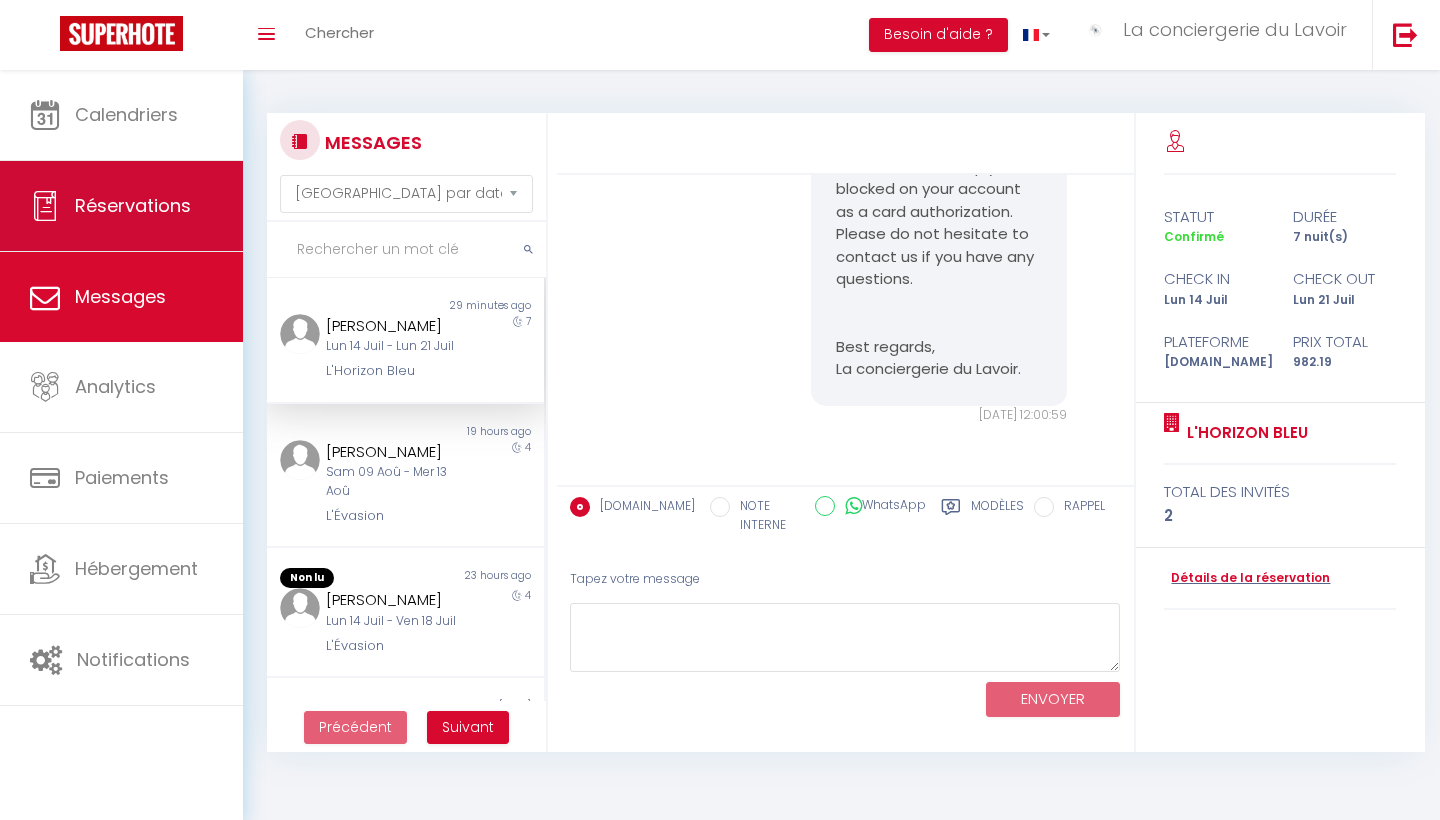 click on "Réservations" at bounding box center [133, 205] 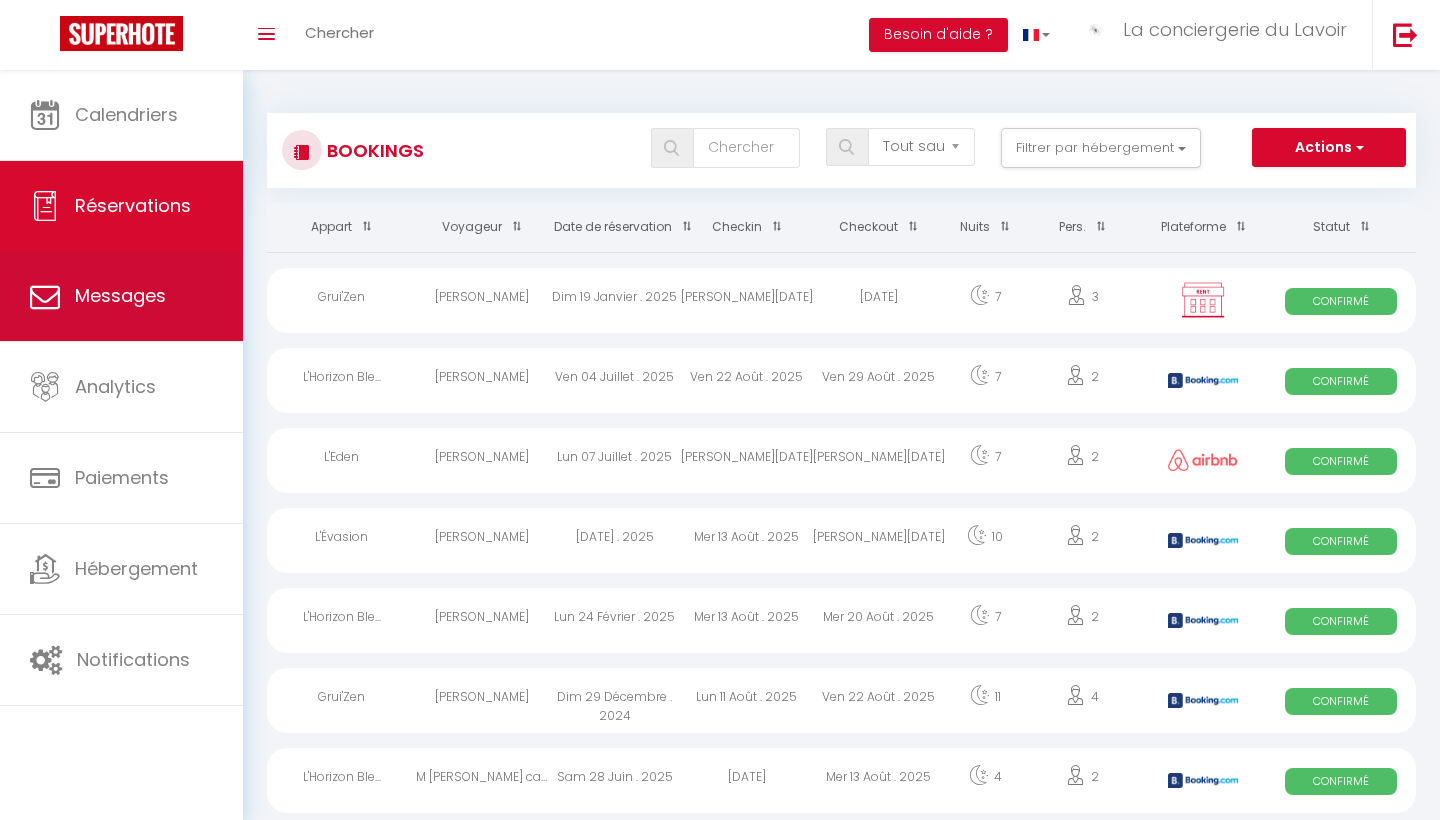 click on "Messages" at bounding box center (120, 295) 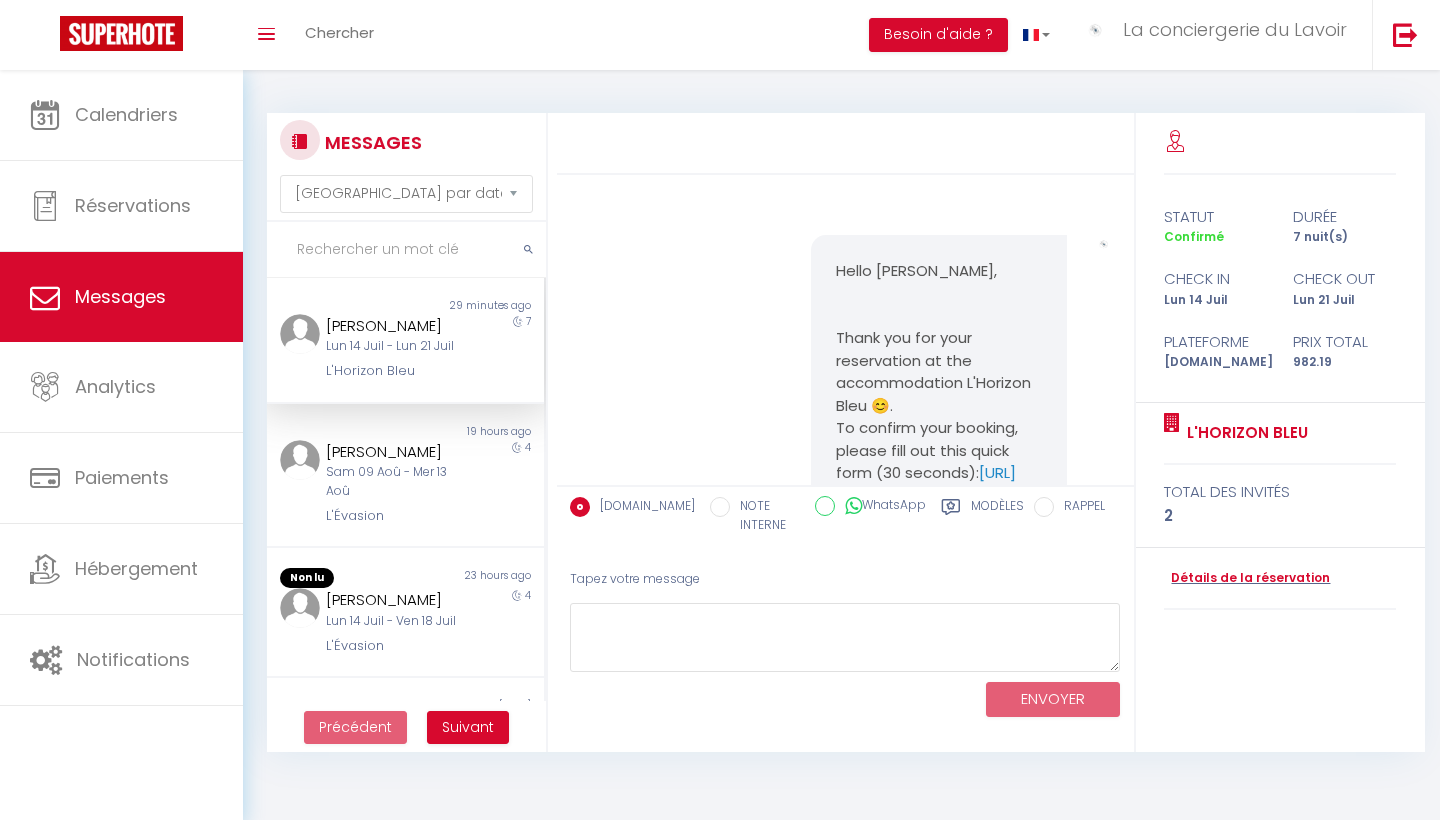 scroll, scrollTop: 4182, scrollLeft: 0, axis: vertical 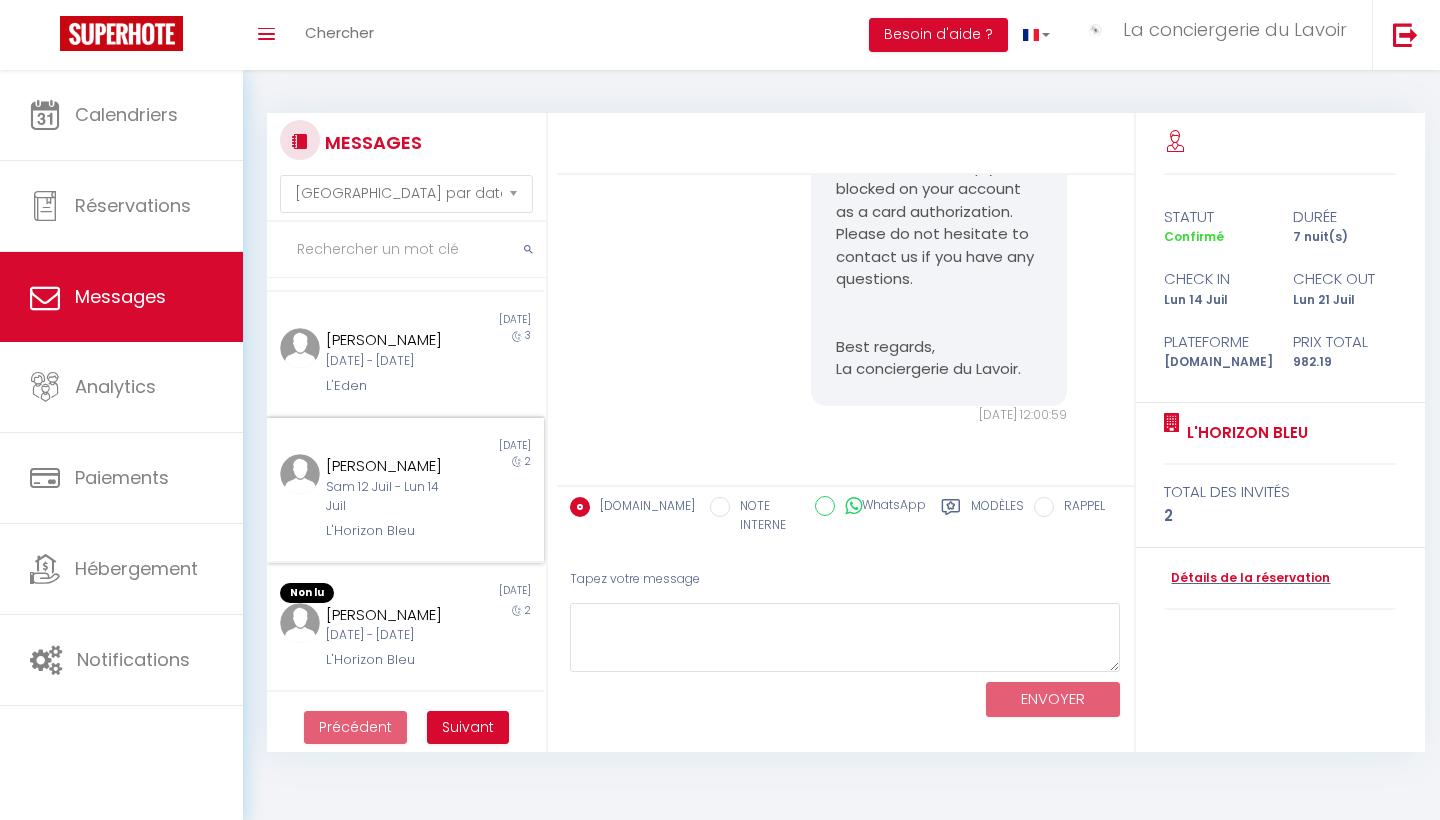 click on "[PERSON_NAME]" at bounding box center [393, 466] 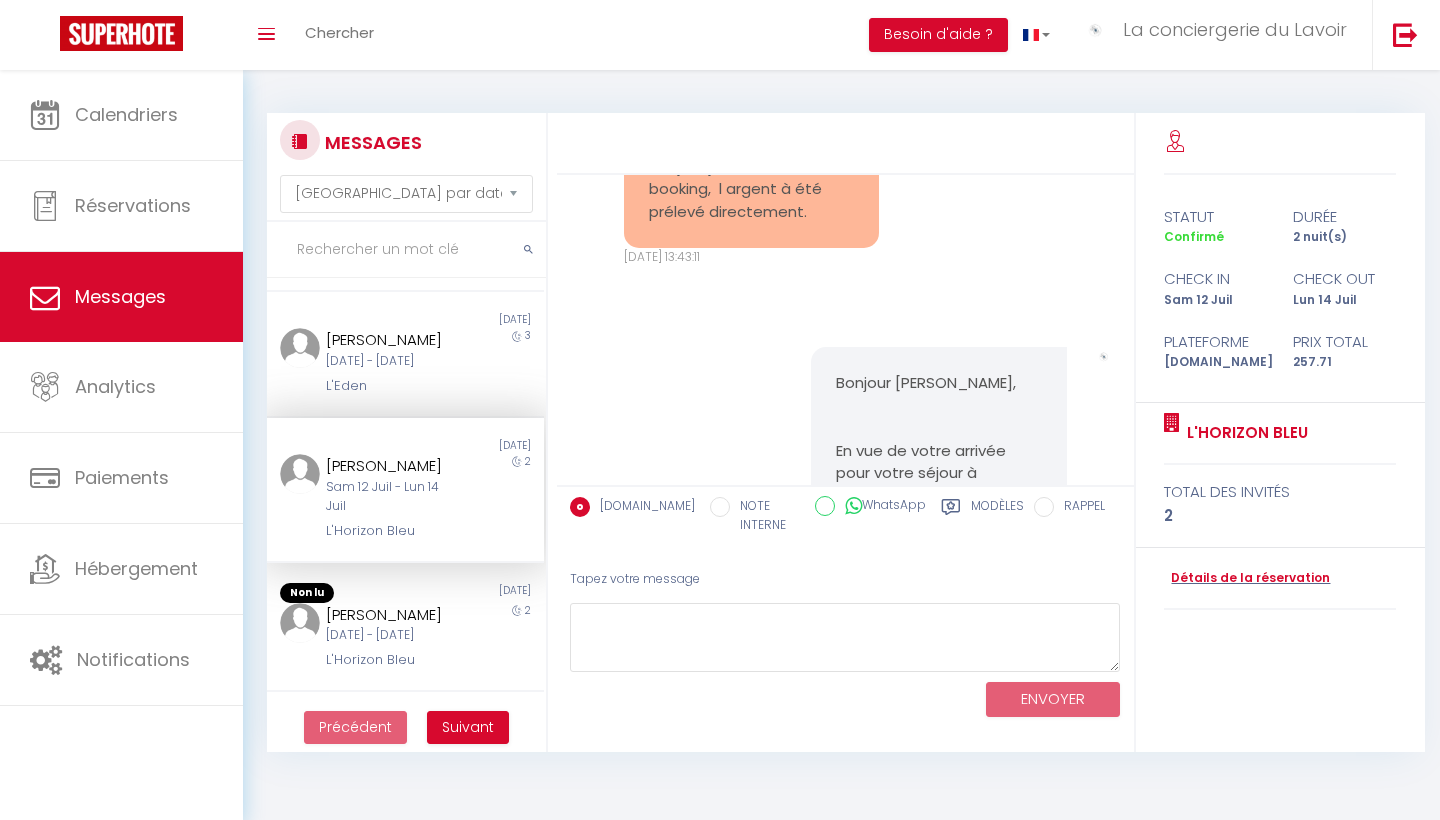scroll, scrollTop: 2725, scrollLeft: 0, axis: vertical 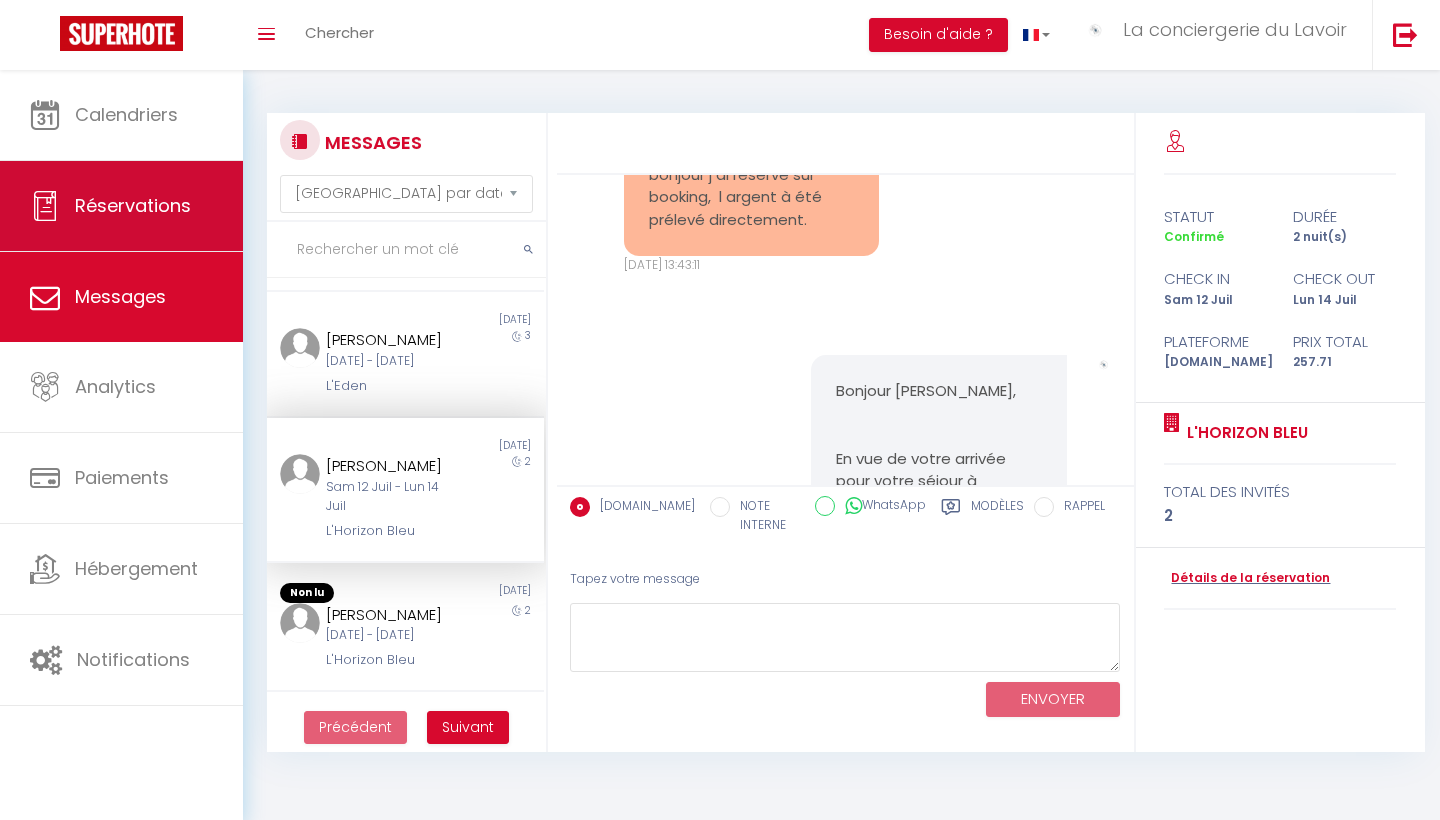 click on "Réservations" at bounding box center [133, 205] 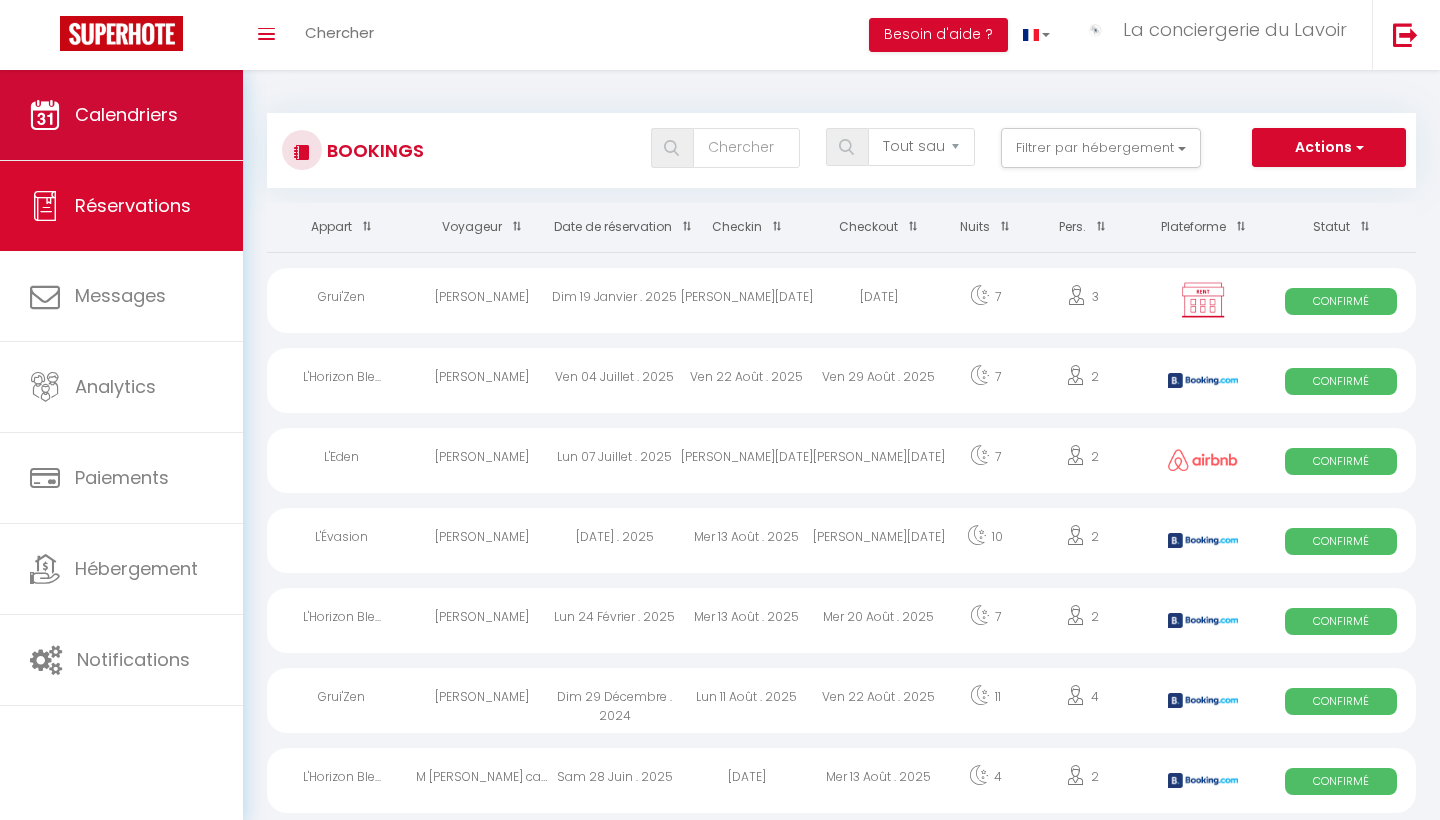 click on "Calendriers" at bounding box center [126, 114] 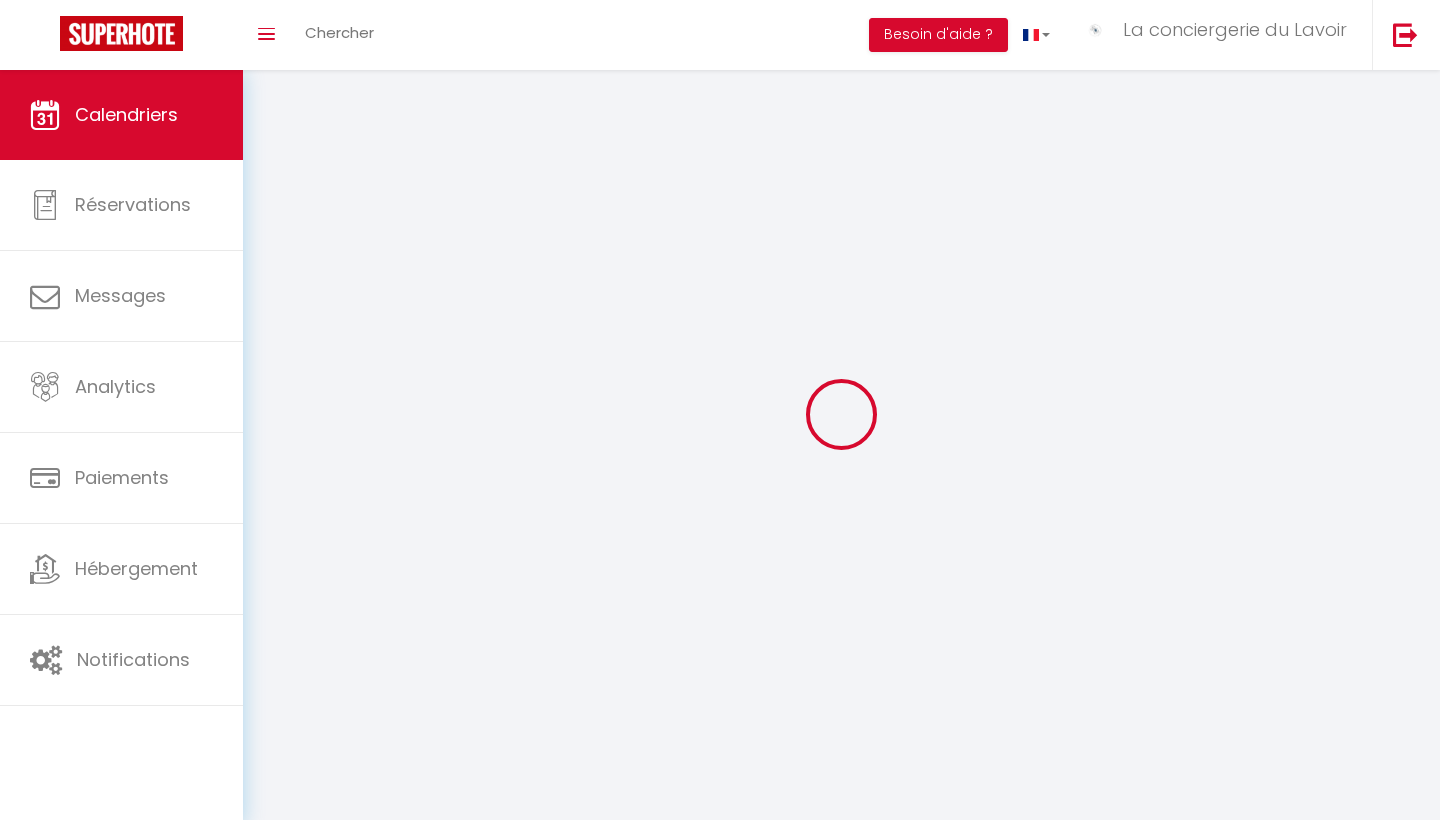 select 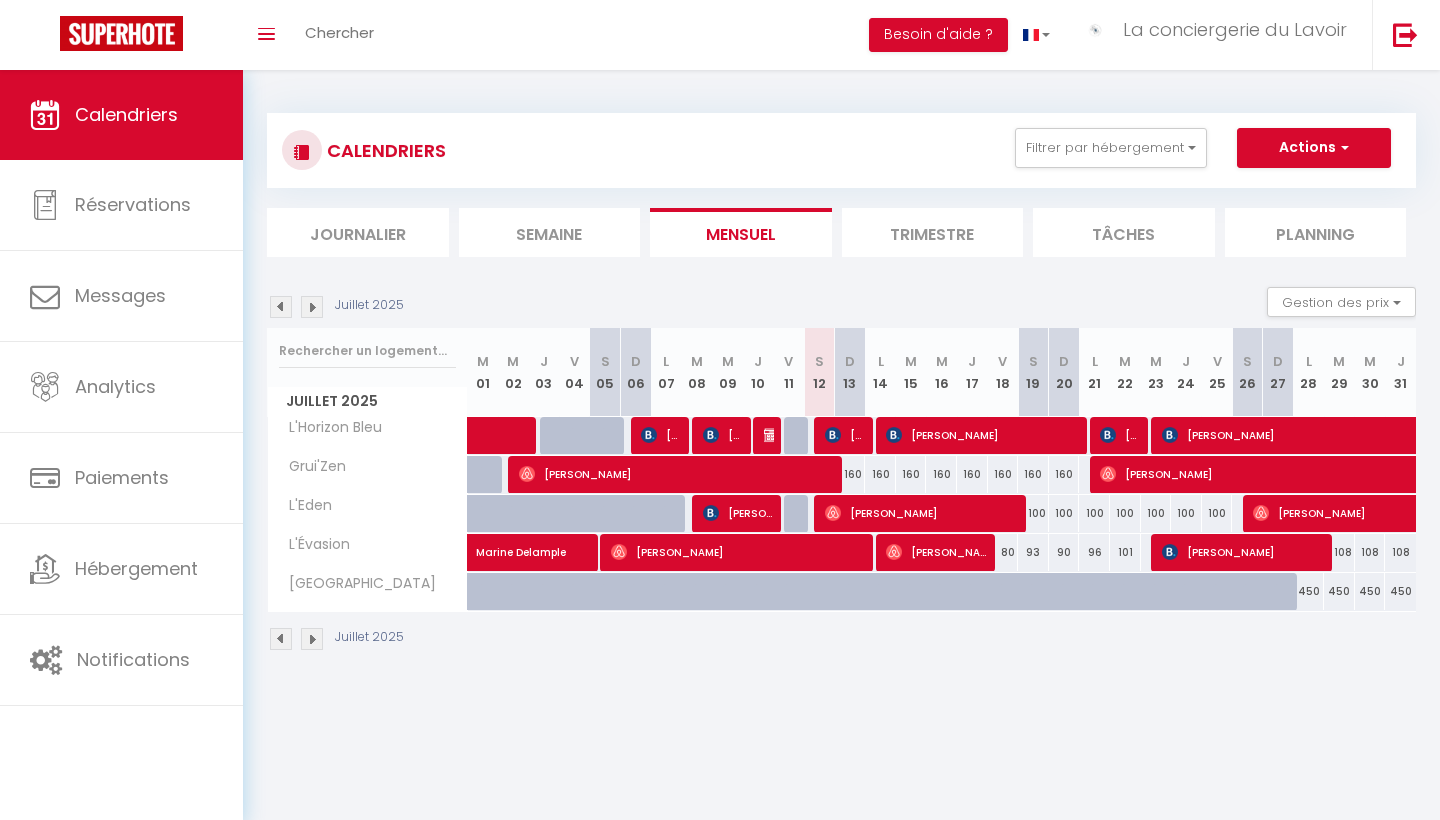 click on "[PERSON_NAME]" at bounding box center [845, 435] 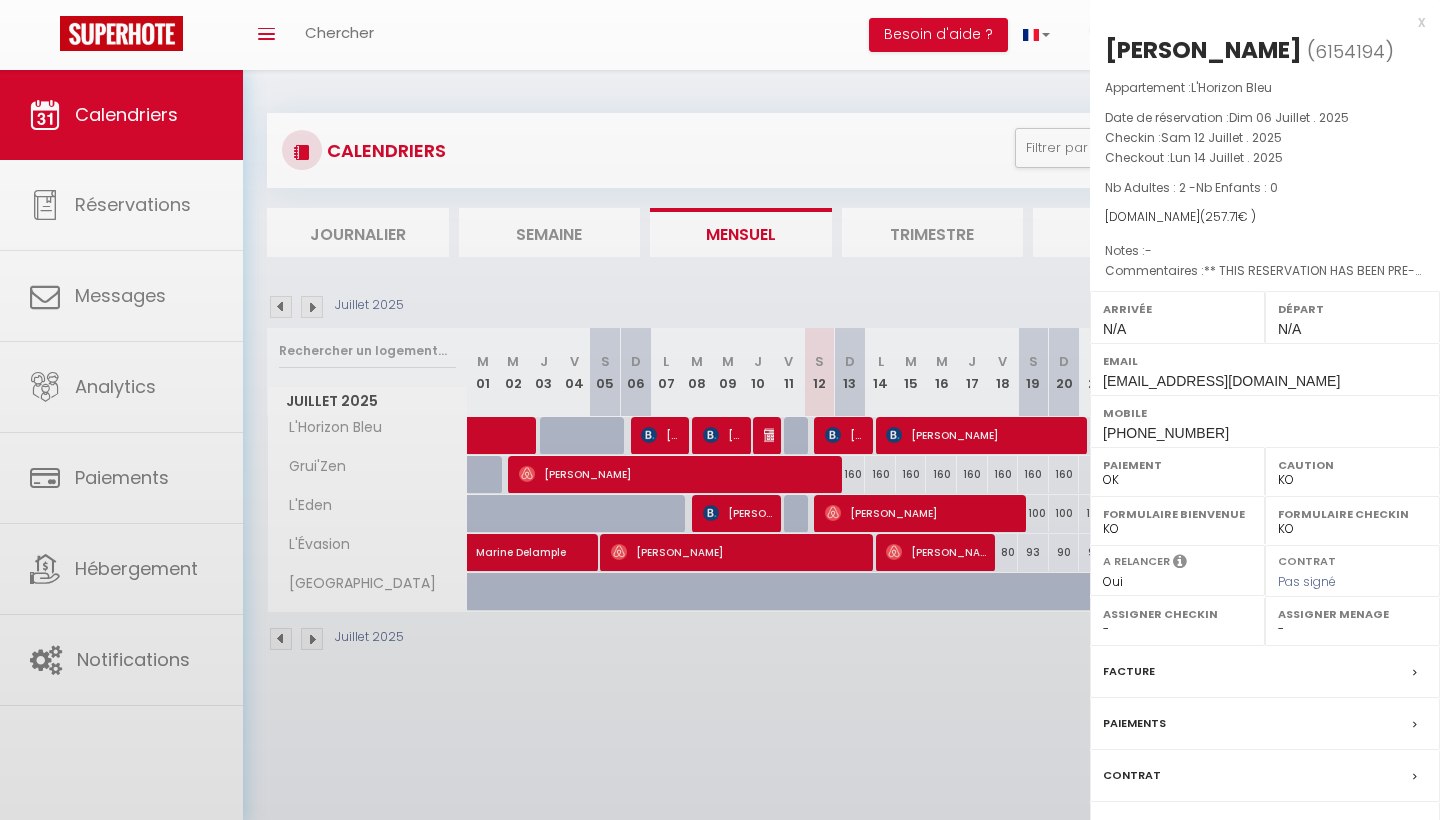 select on "29661" 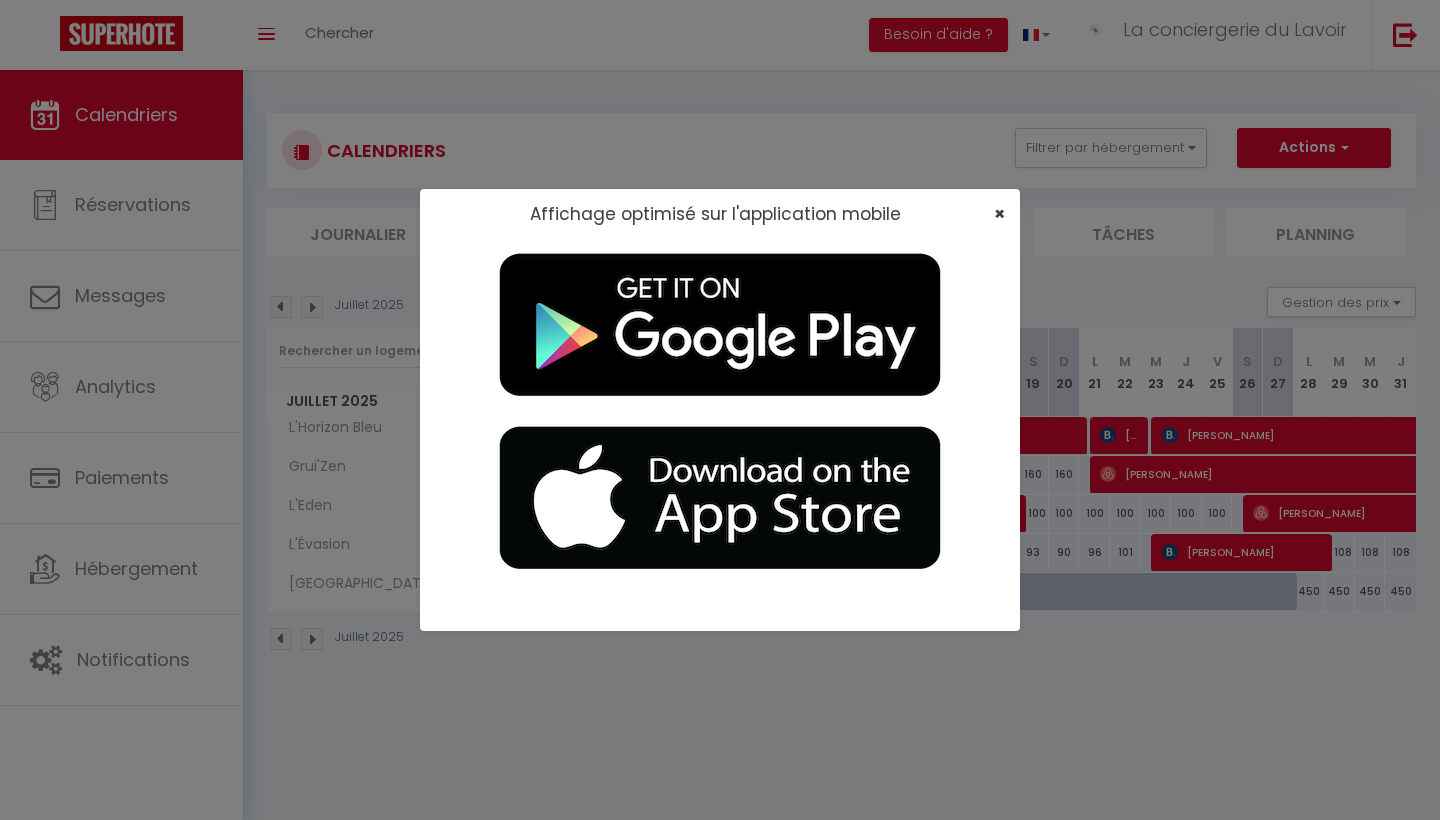 click on "×" at bounding box center (999, 213) 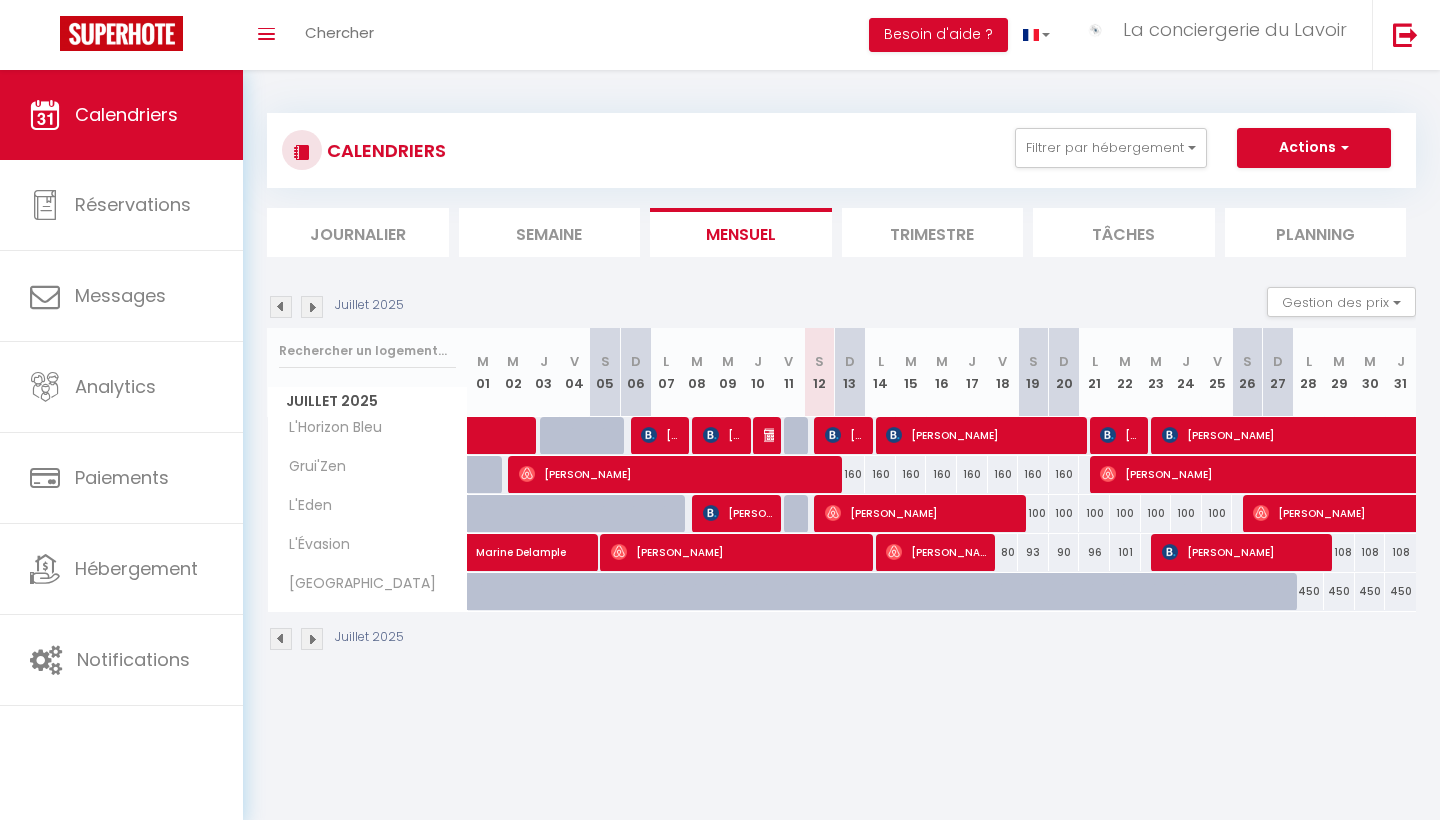 click on "[PERSON_NAME]" at bounding box center (723, 435) 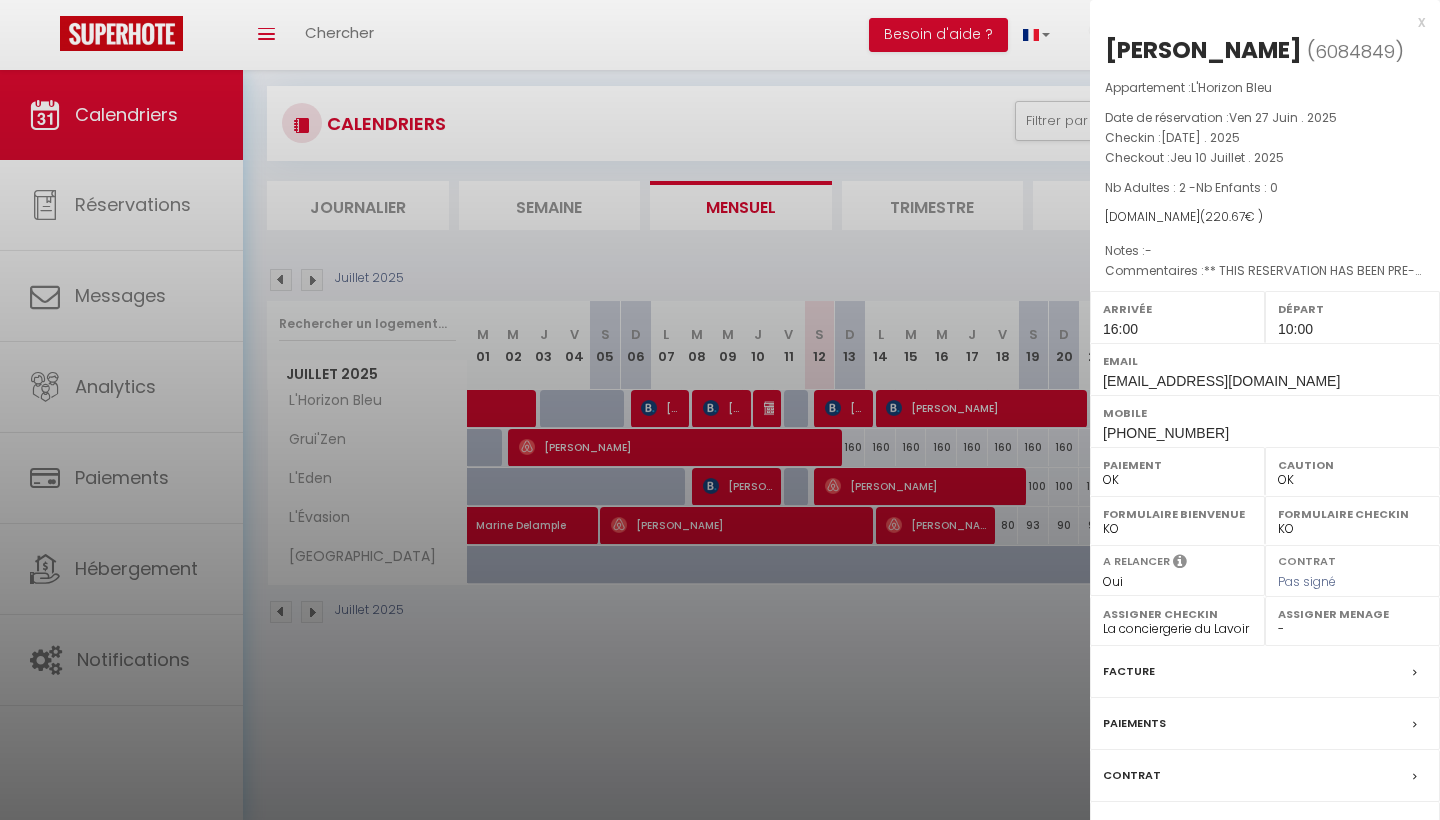 scroll, scrollTop: 46, scrollLeft: 0, axis: vertical 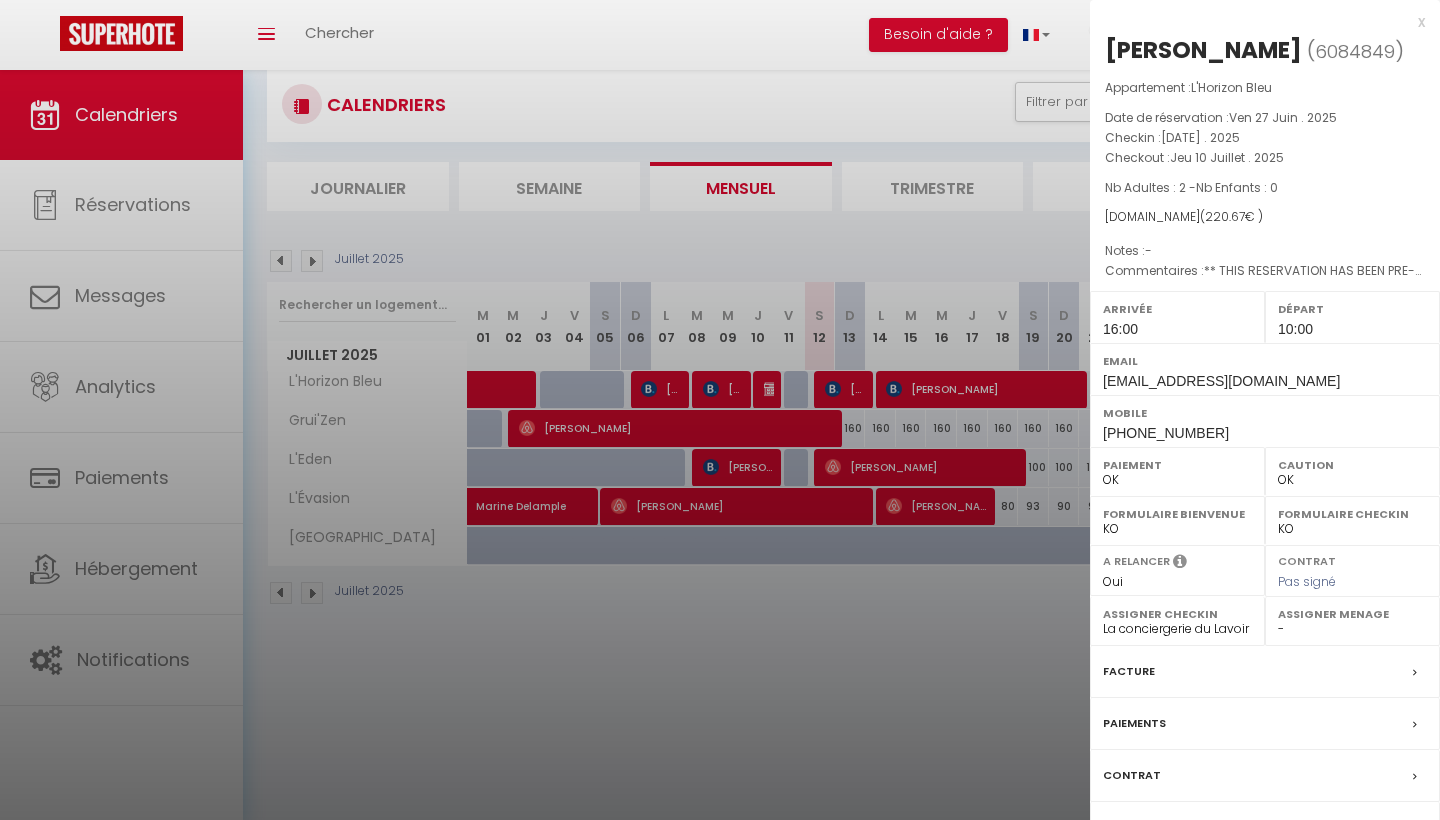 click on "Messages" at bounding box center (1265, 828) 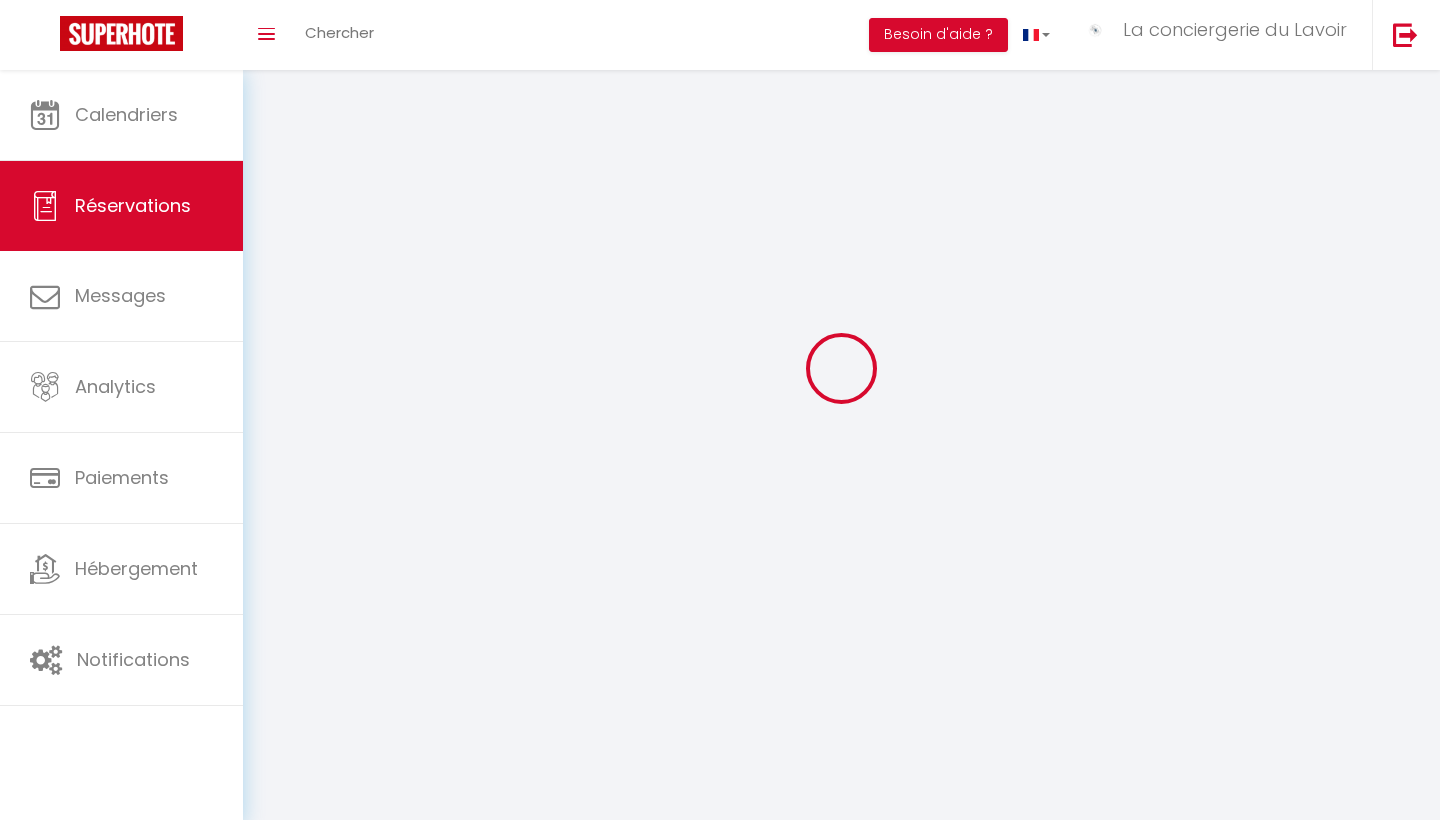 scroll, scrollTop: 0, scrollLeft: 0, axis: both 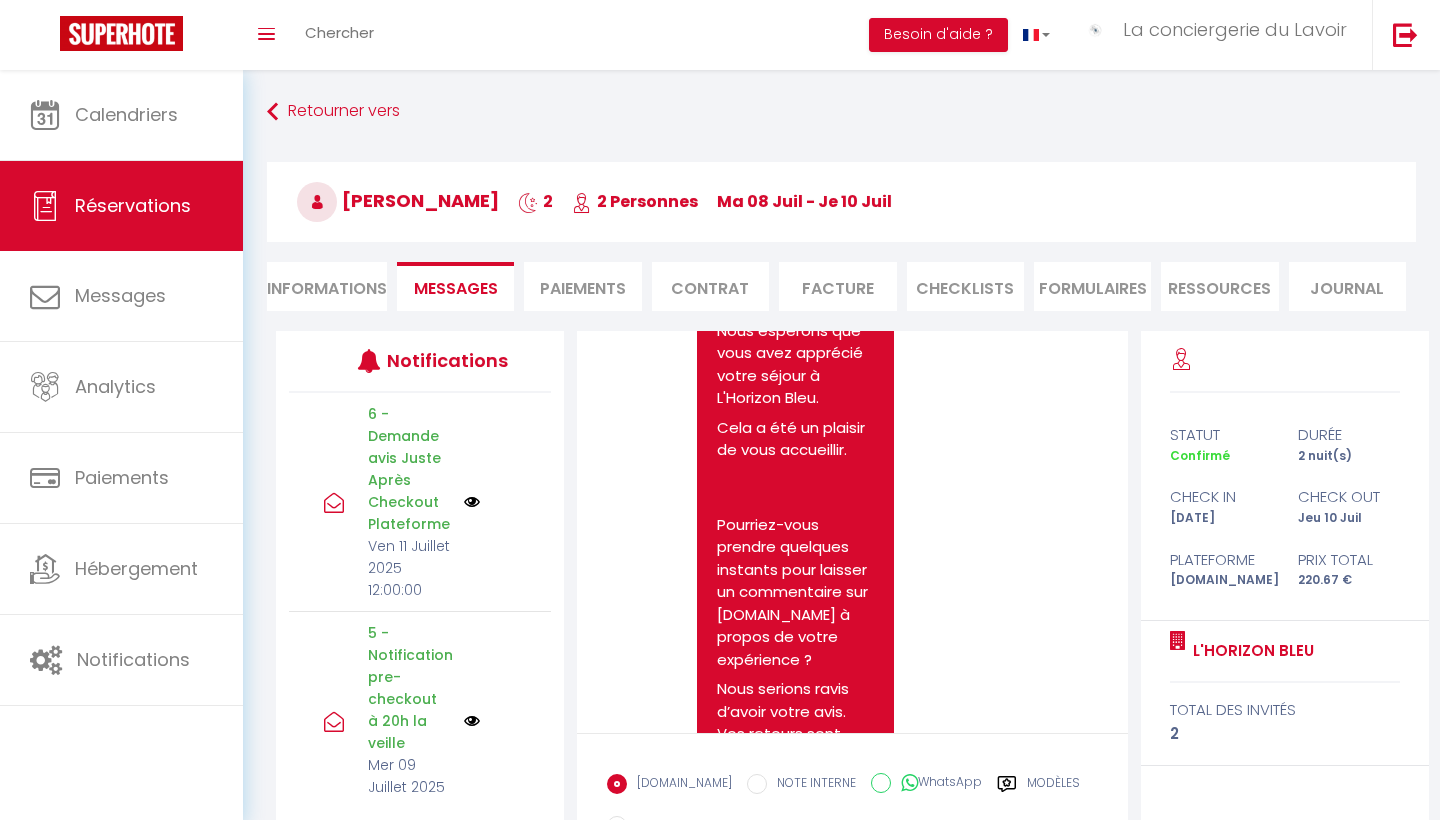 click on "Réservations" at bounding box center (133, 205) 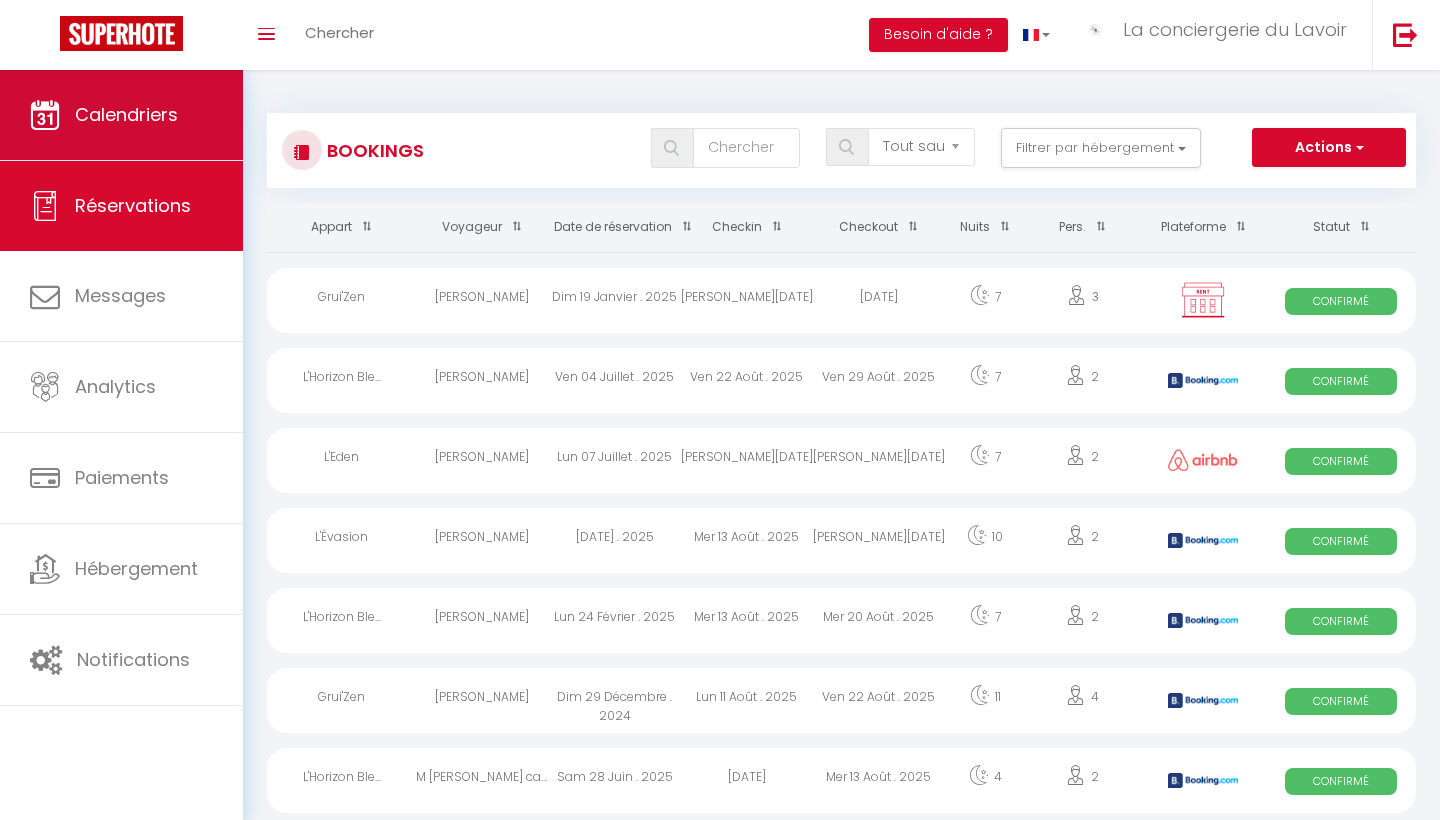 click on "Calendriers" at bounding box center [126, 114] 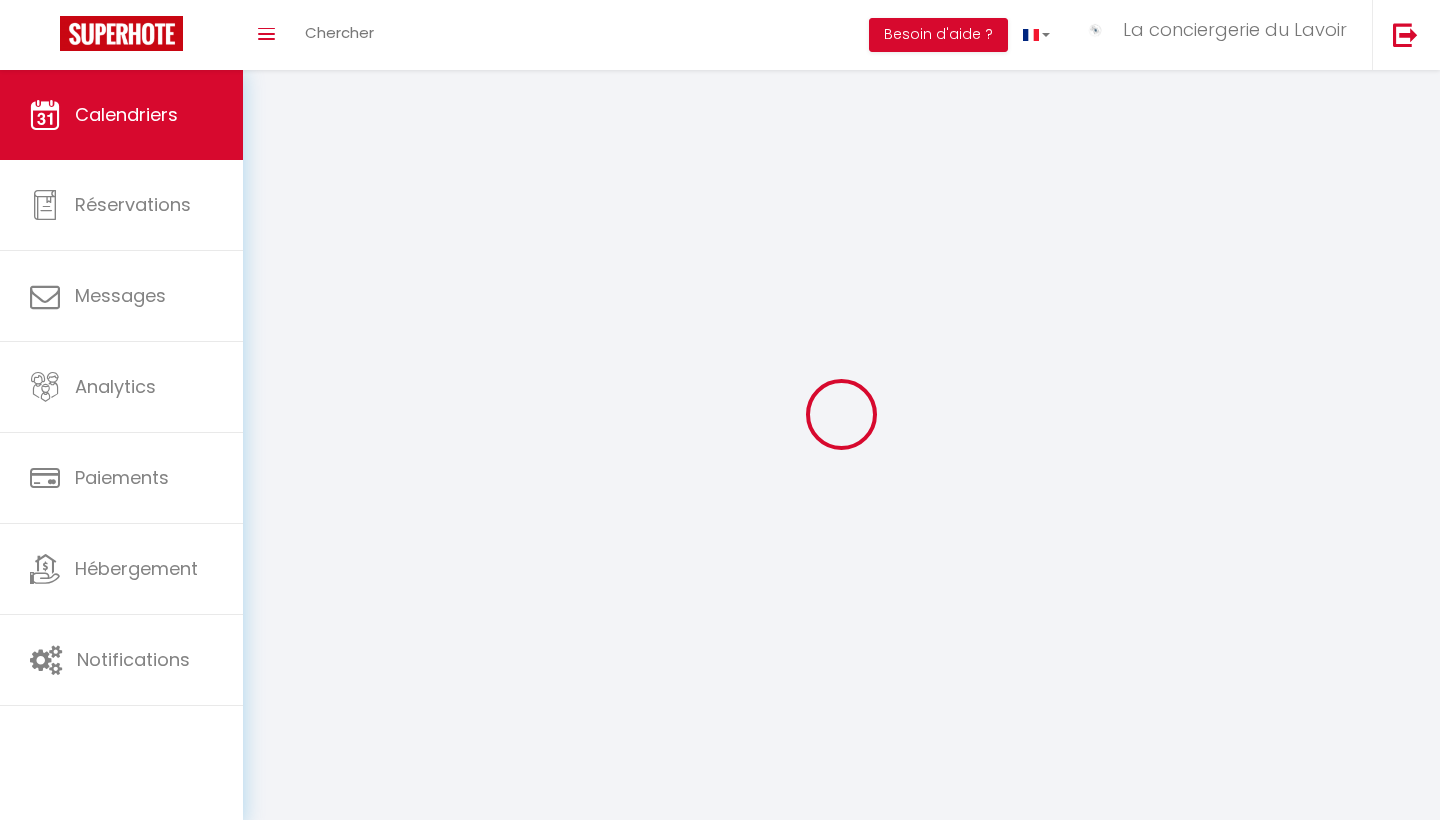 select 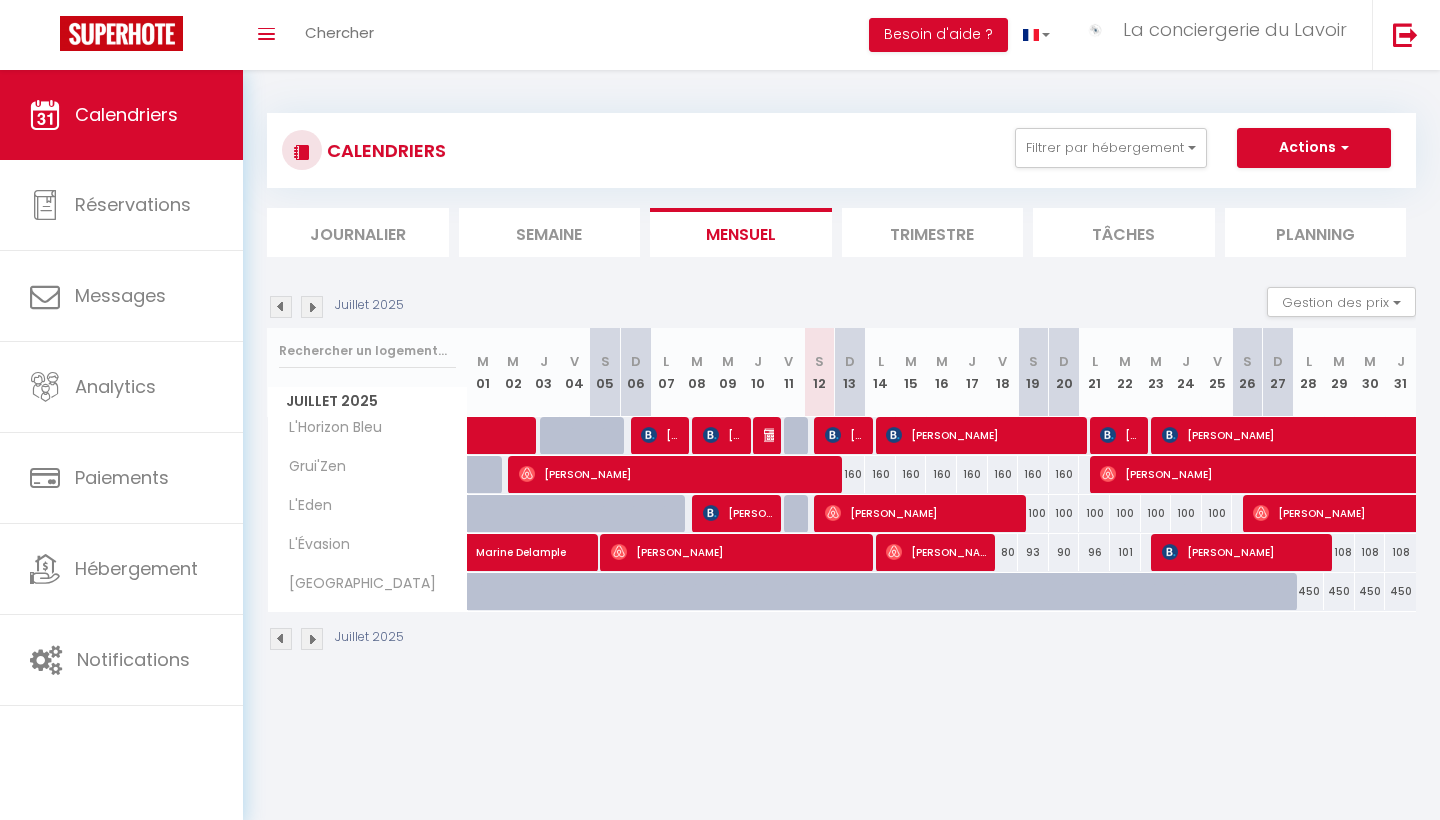 click at bounding box center (772, 435) 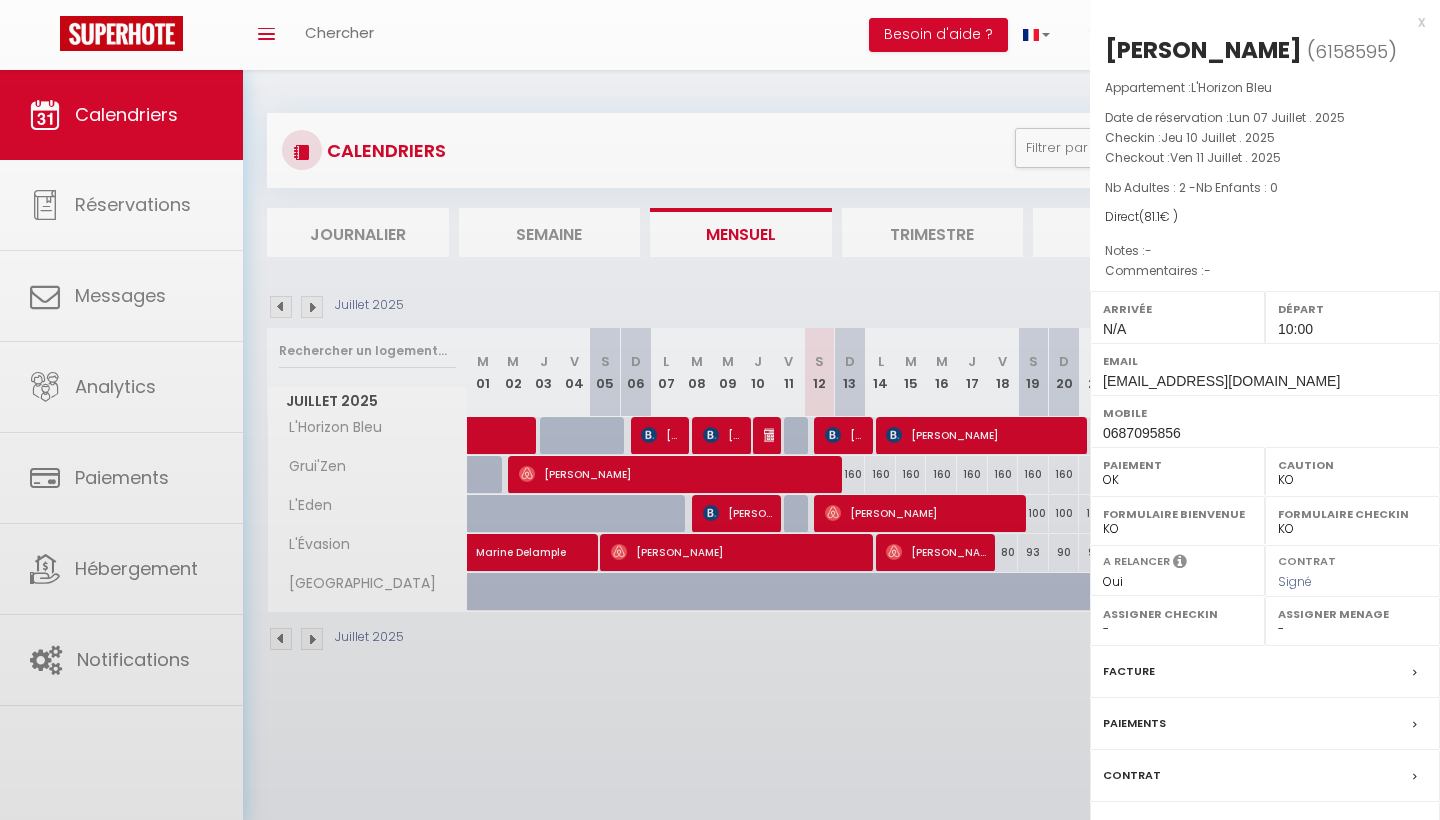 select on "29661" 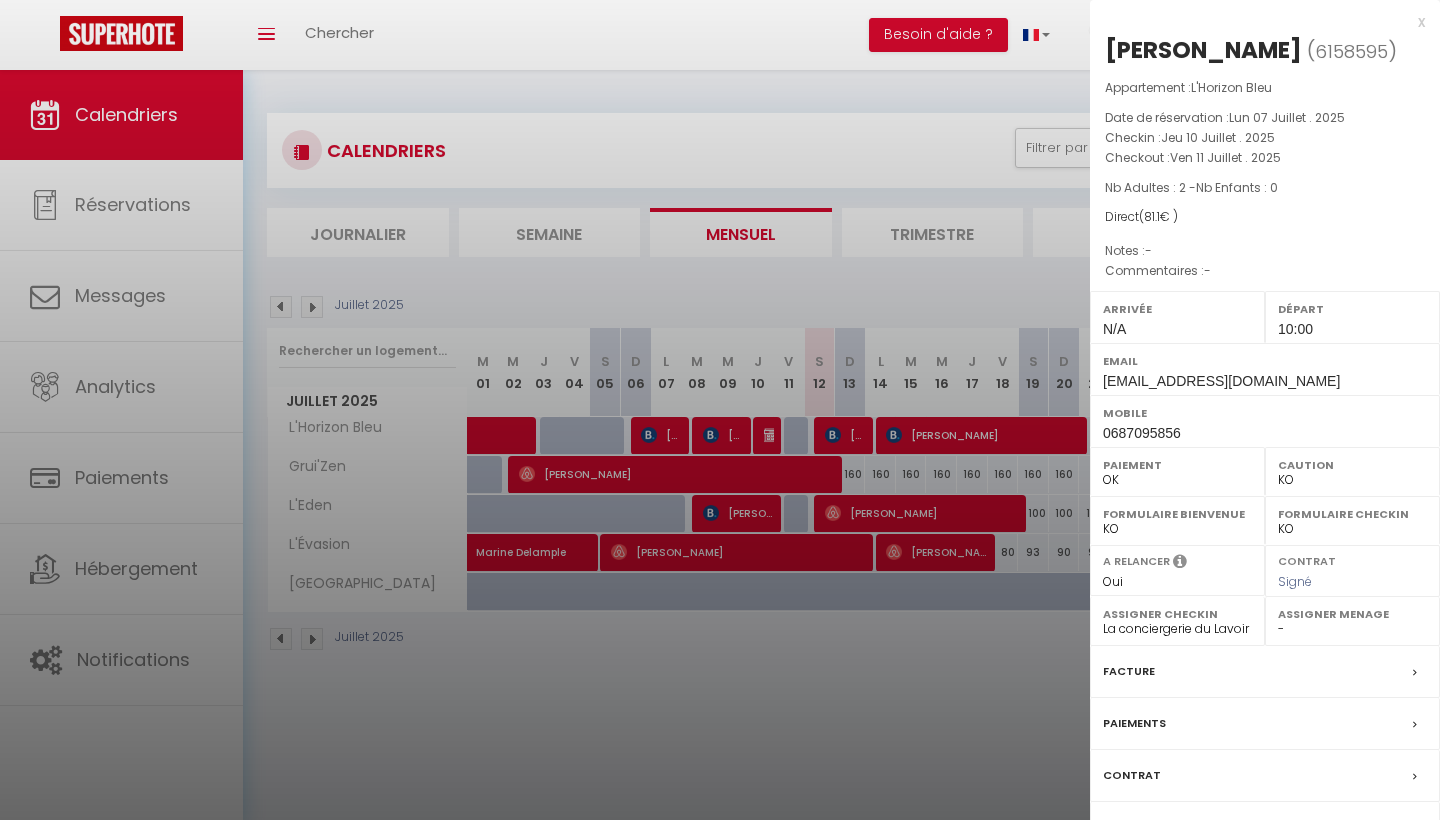 click on "Messages" at bounding box center [1265, 828] 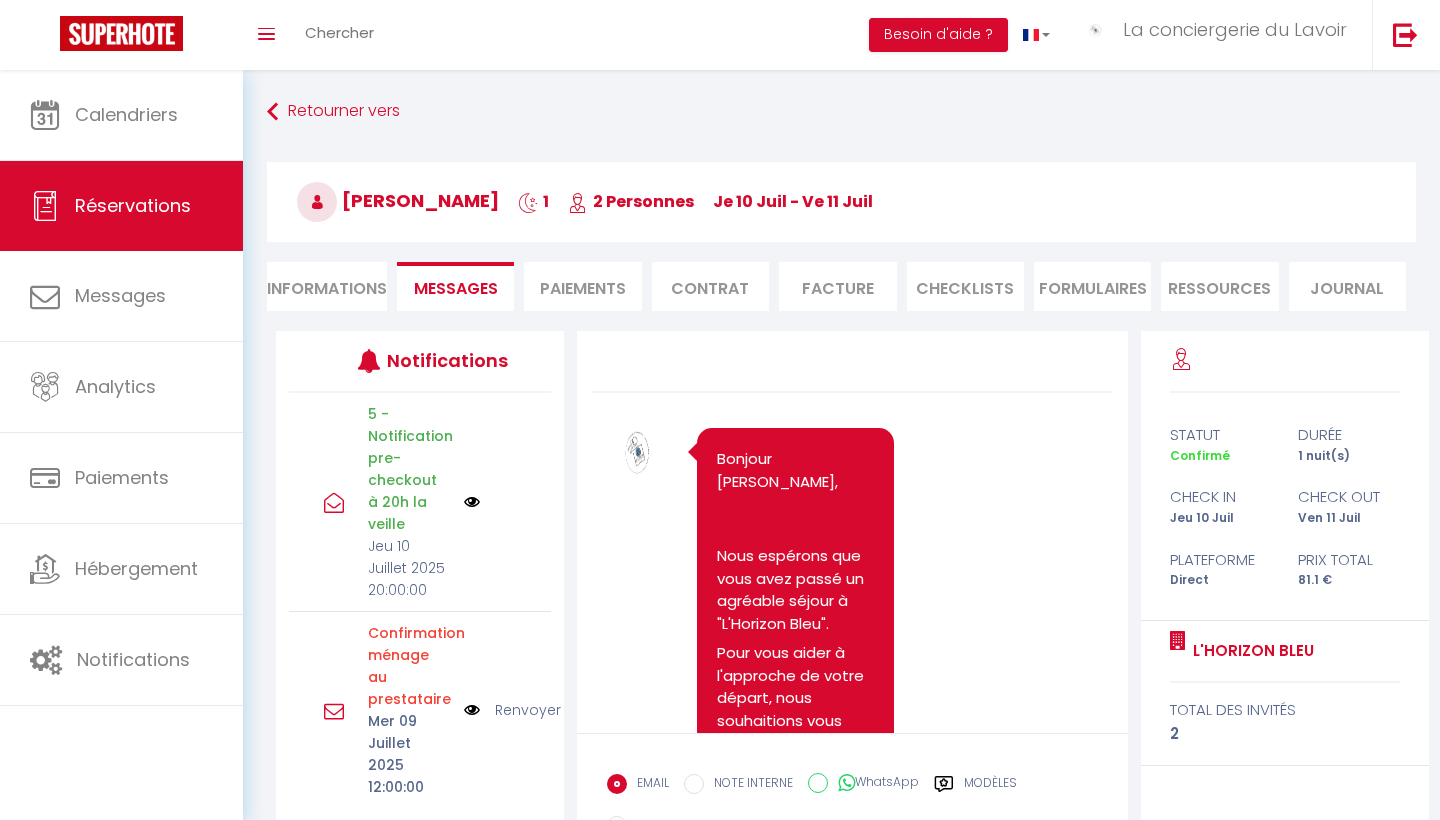 scroll, scrollTop: 1920, scrollLeft: 0, axis: vertical 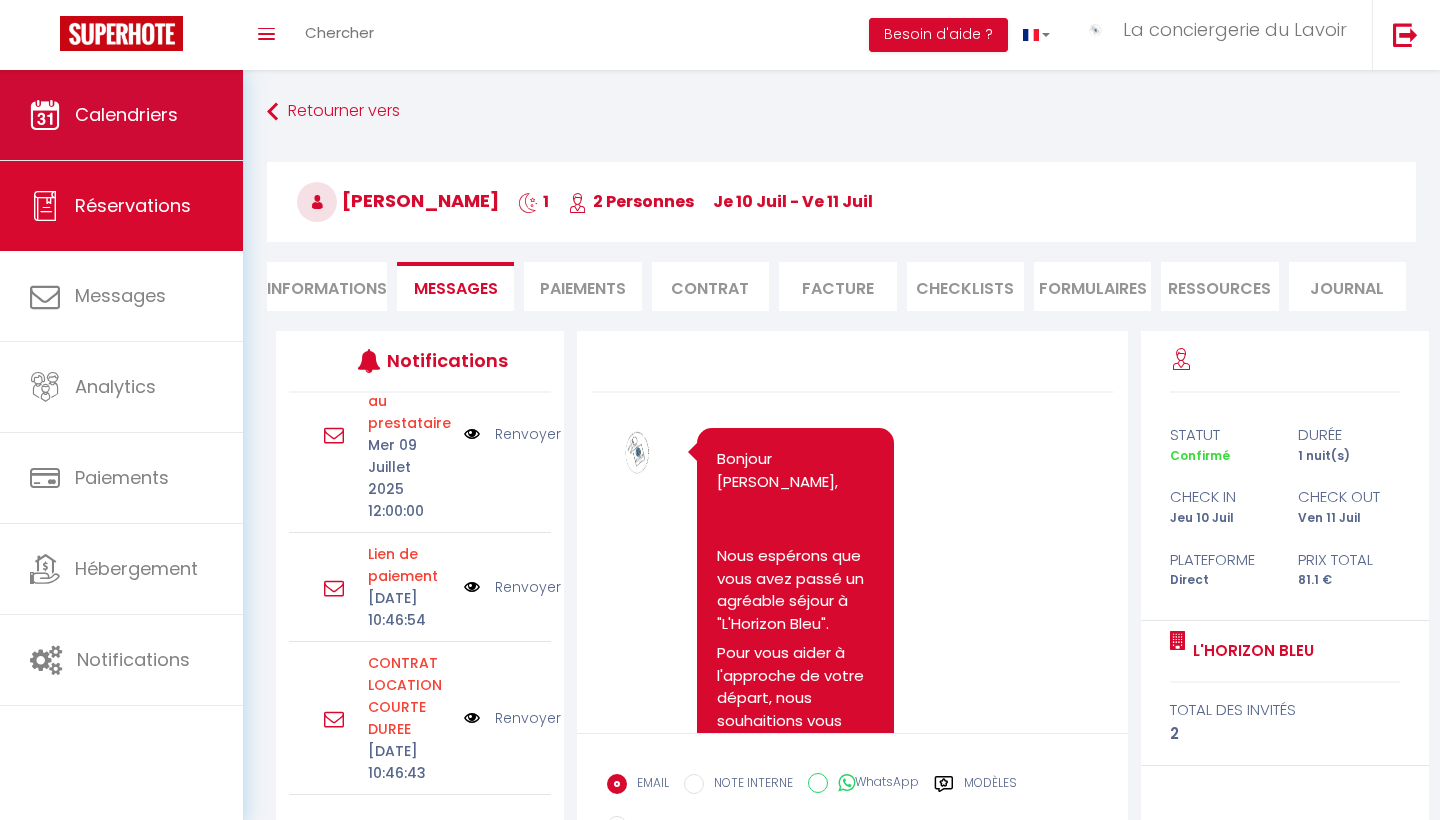 click on "Calendriers" at bounding box center [126, 114] 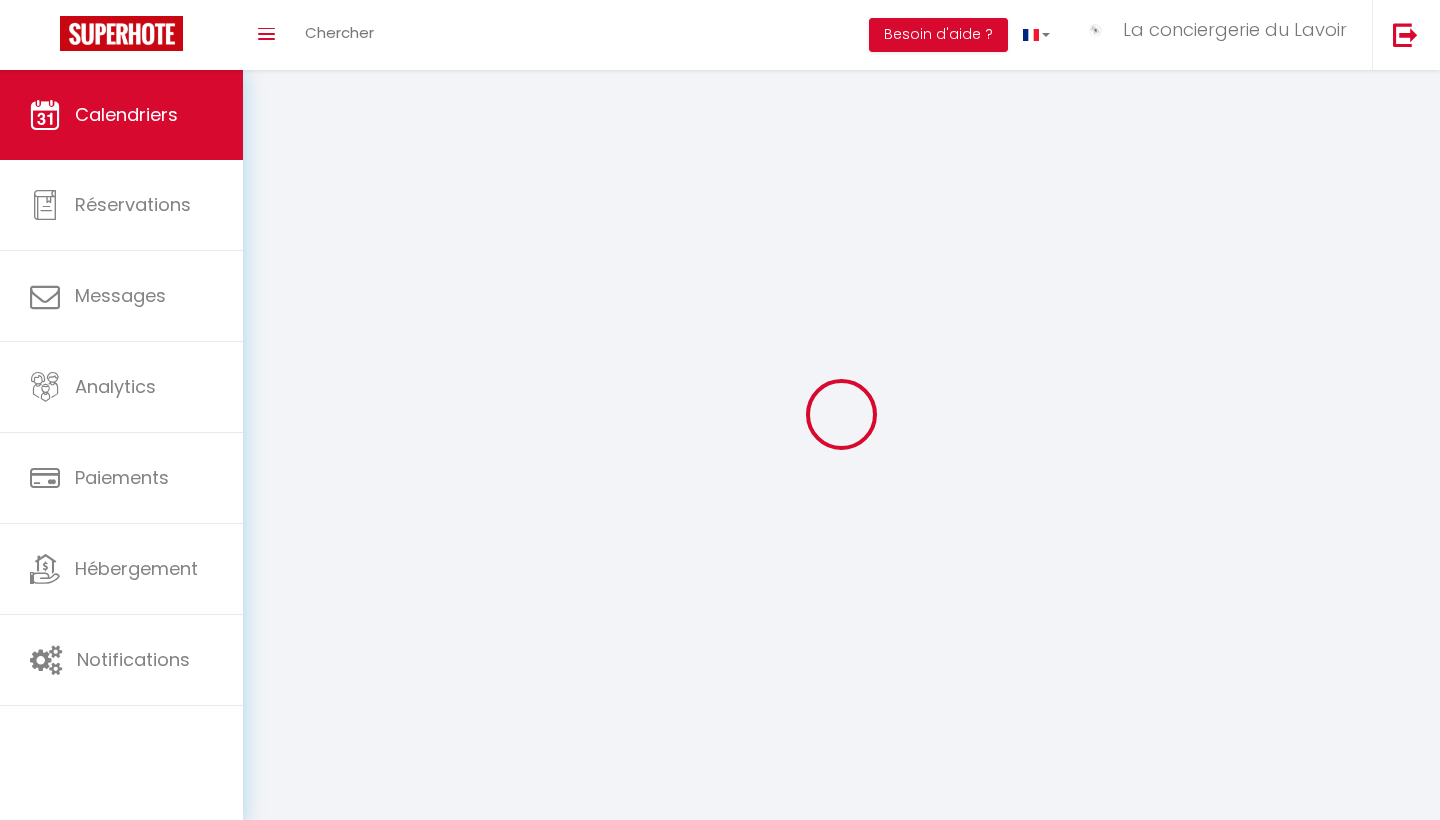 select 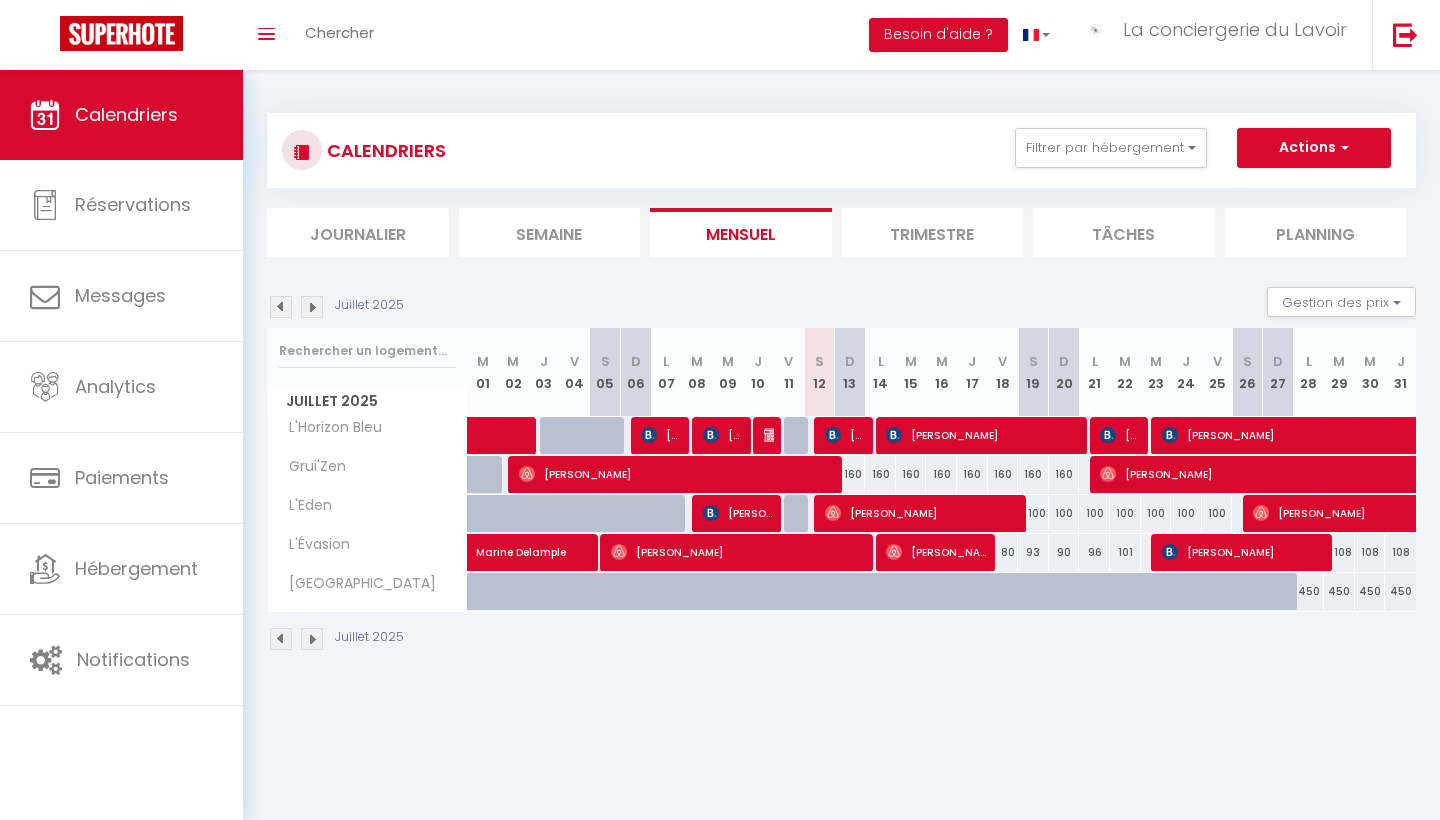 click at bounding box center [833, 435] 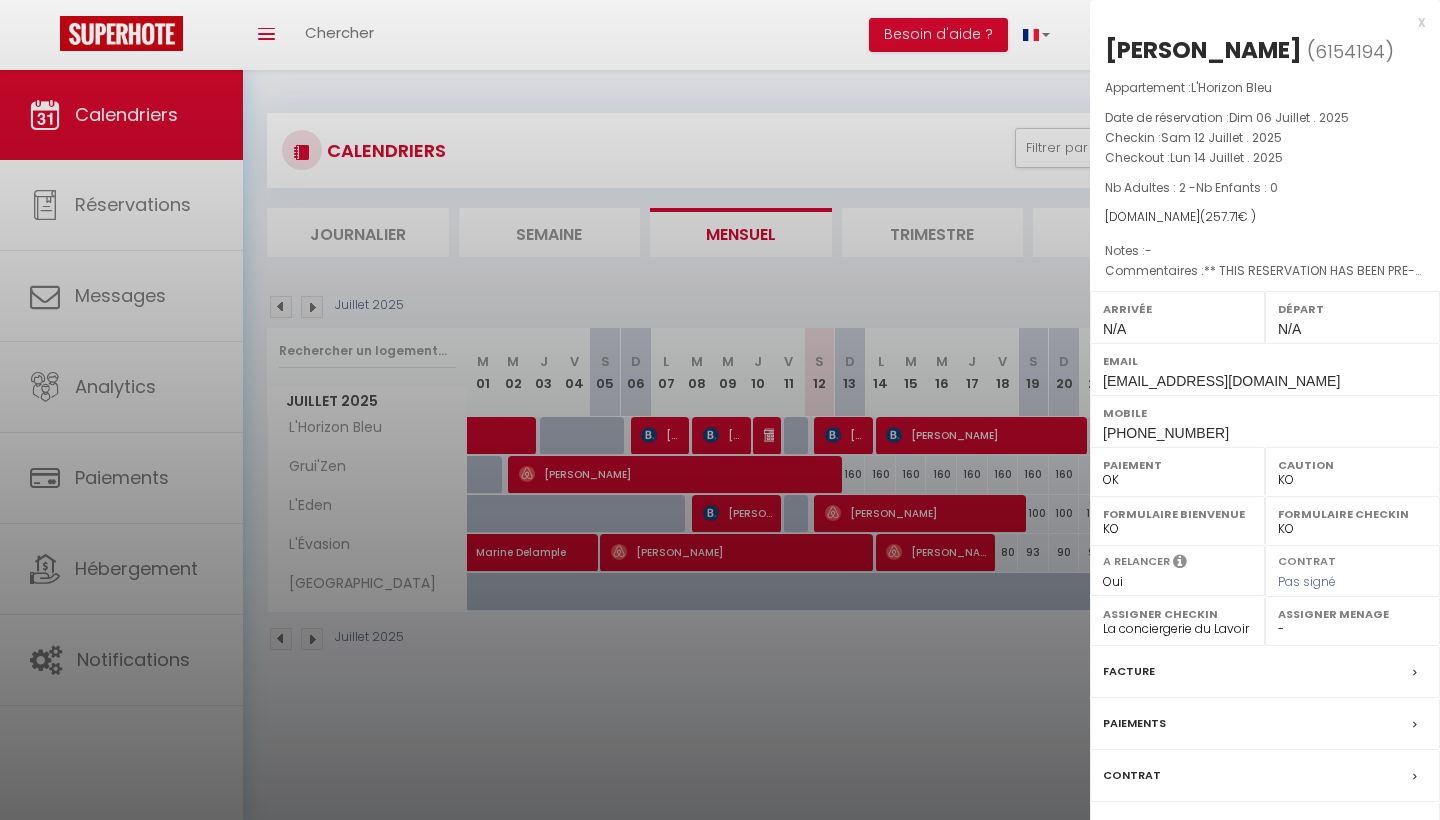 click on "x" at bounding box center [1257, 22] 